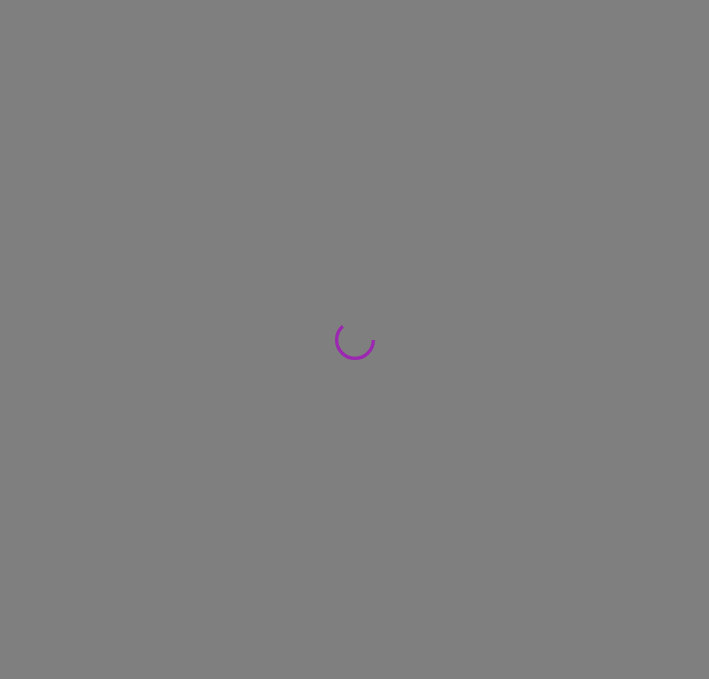 scroll, scrollTop: 0, scrollLeft: 0, axis: both 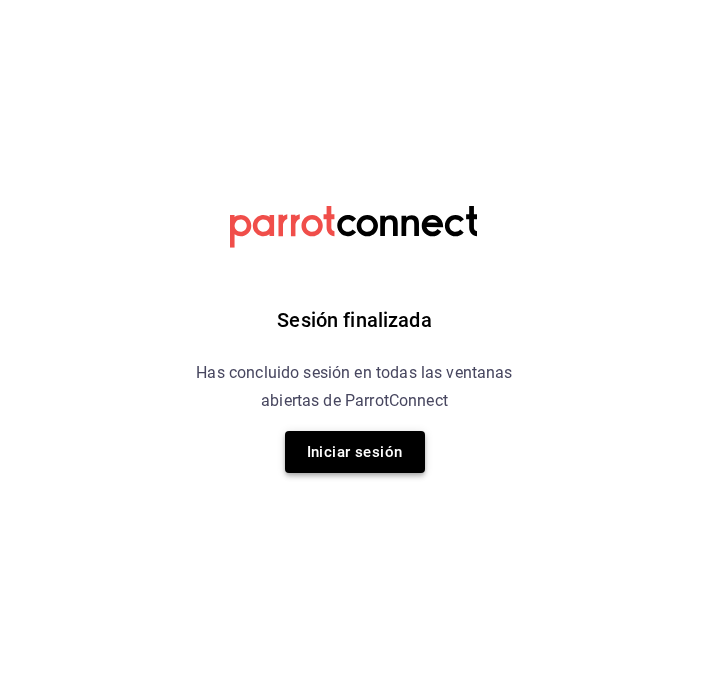 click on "Iniciar sesión" at bounding box center [355, 452] 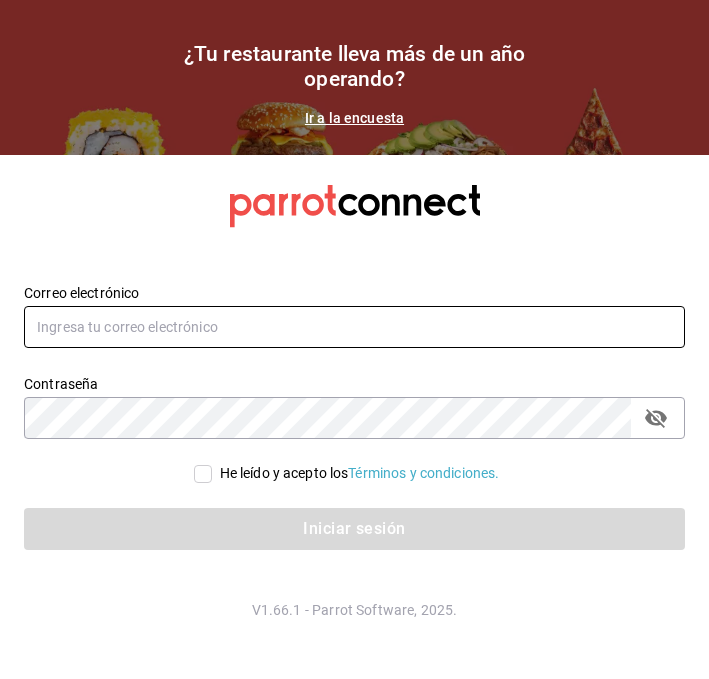 type on "[USERNAME]@example.com" 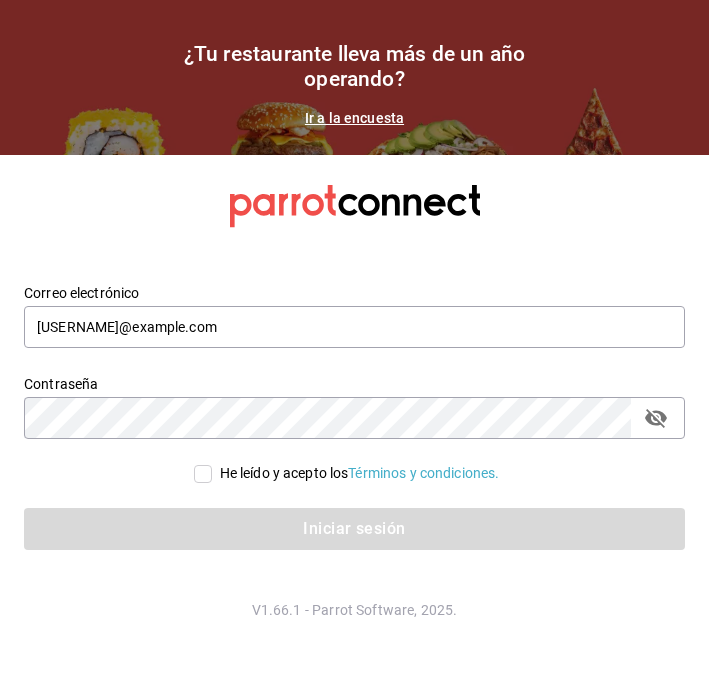 click on "He leído y acepto los  Términos y condiciones." at bounding box center (360, 473) 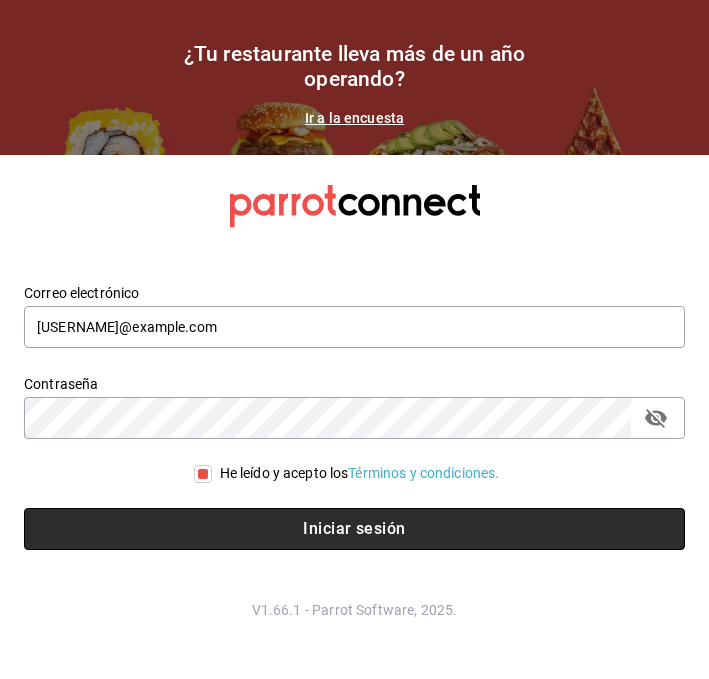 click on "Iniciar sesión" at bounding box center [354, 529] 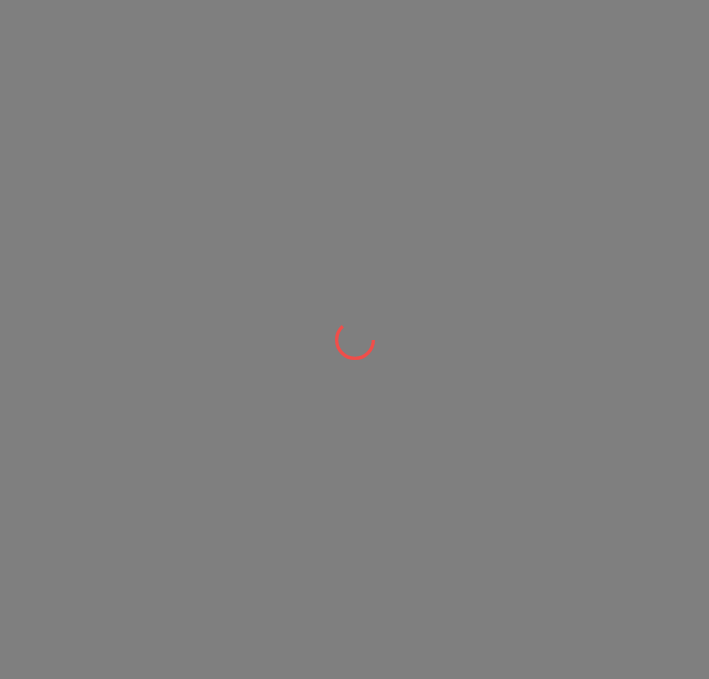 scroll, scrollTop: 0, scrollLeft: 0, axis: both 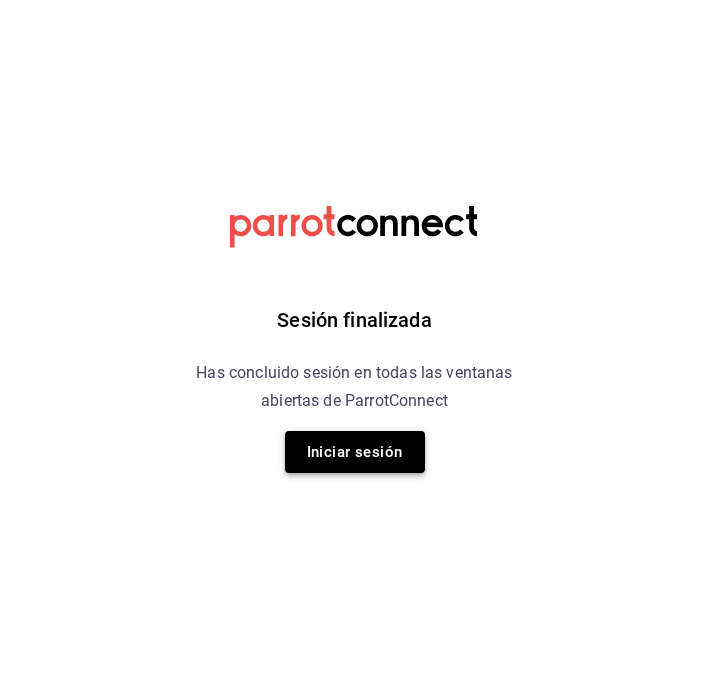 click on "Iniciar sesión" at bounding box center [355, 452] 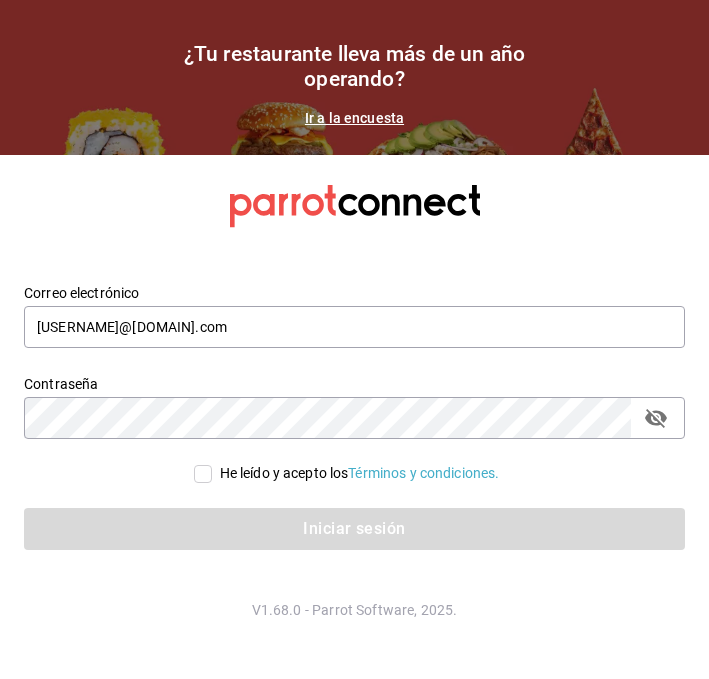 click on "He leído y acepto los  Términos y condiciones." at bounding box center (356, 473) 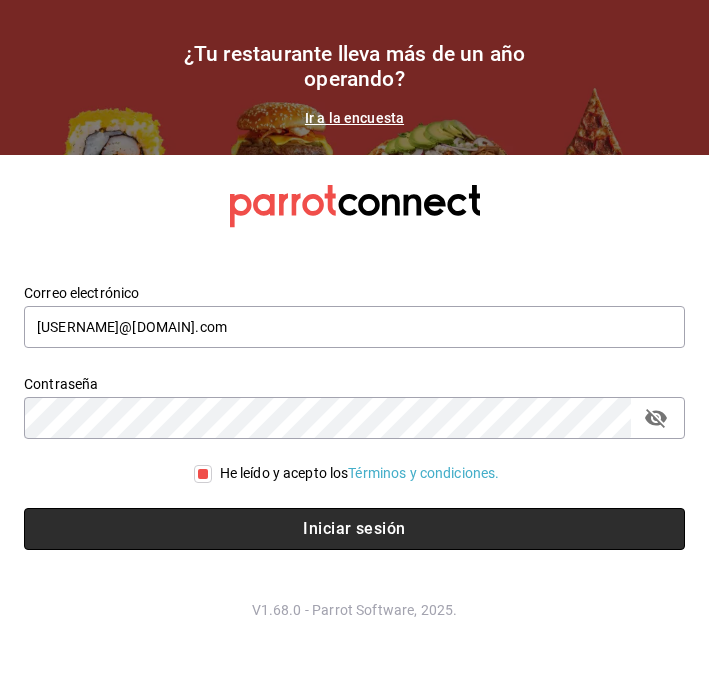 click on "Iniciar sesión" at bounding box center [354, 529] 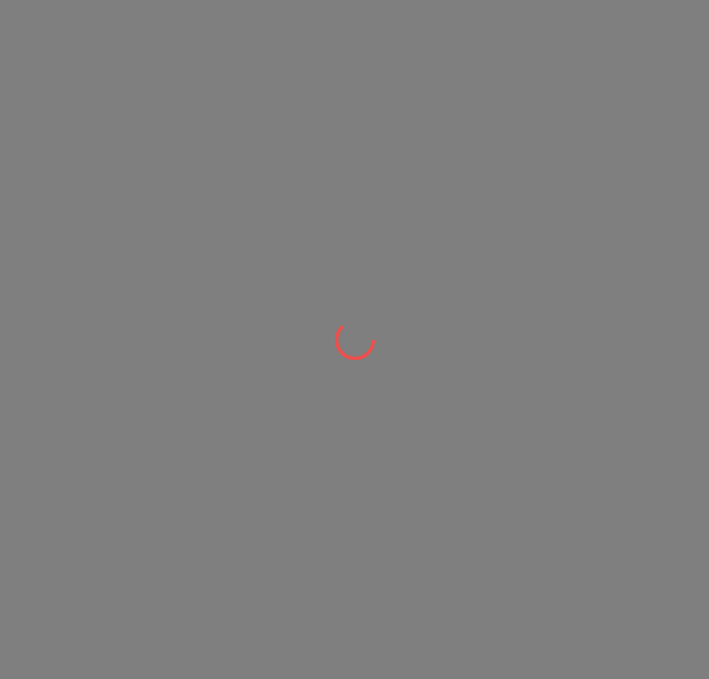 scroll, scrollTop: 0, scrollLeft: 0, axis: both 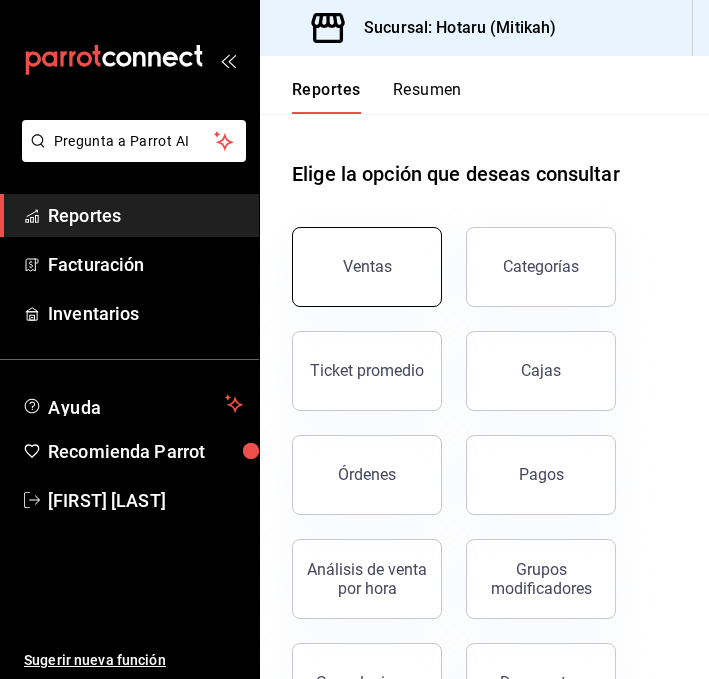 click on "Ventas" at bounding box center (367, 266) 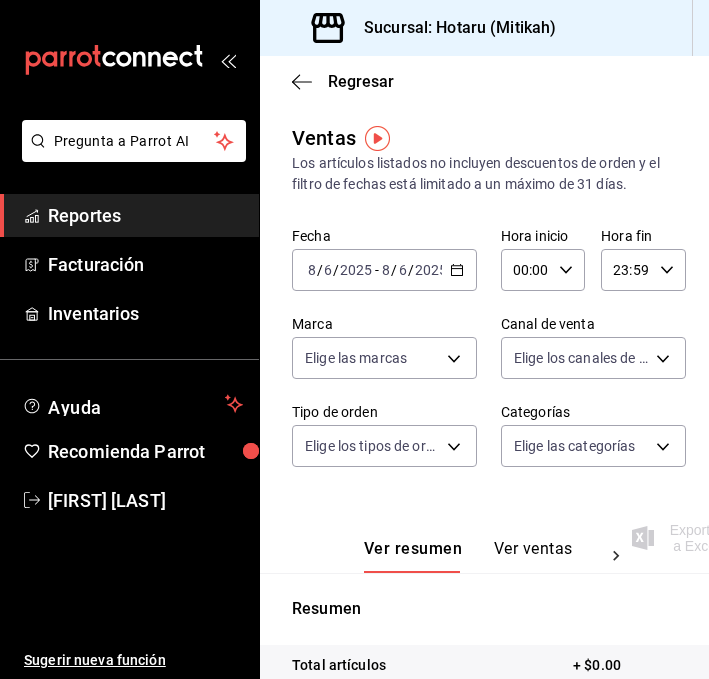 click on "2025-08-06 8 / 6 / 2025 - 2025-08-06 8 / 6 / 2025" at bounding box center [384, 270] 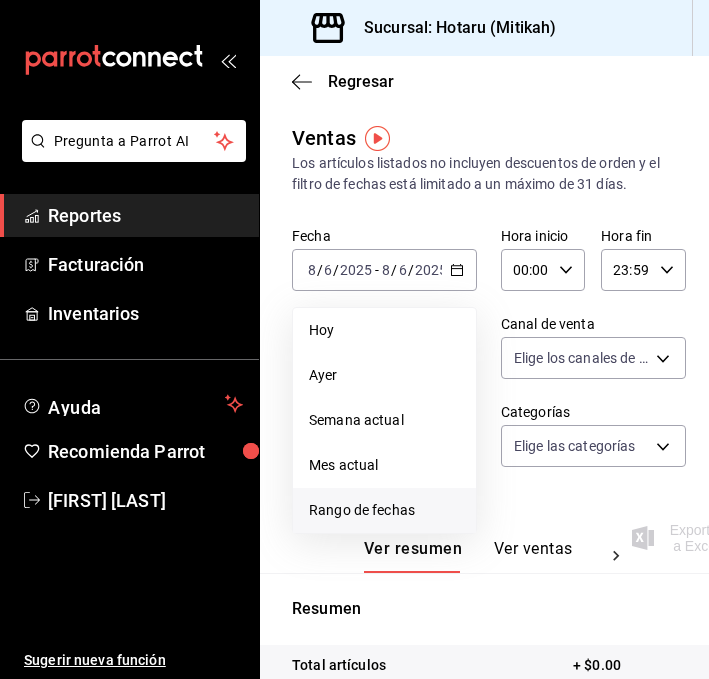 click on "Rango de fechas" at bounding box center (384, 510) 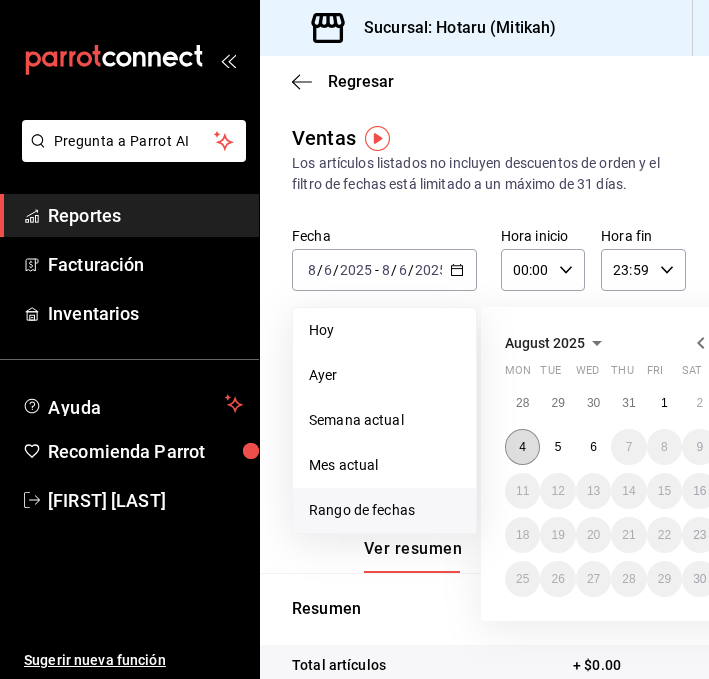 click on "4" at bounding box center [522, 447] 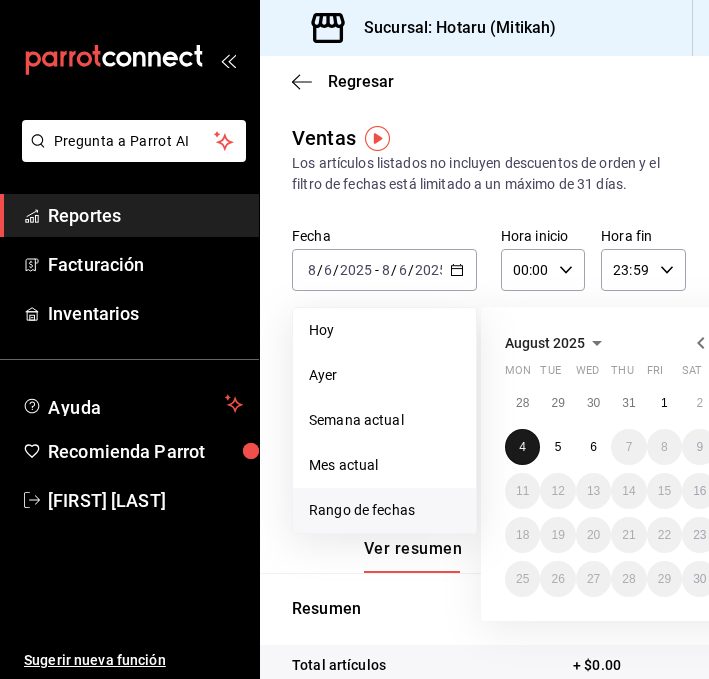 click on "4" at bounding box center [522, 447] 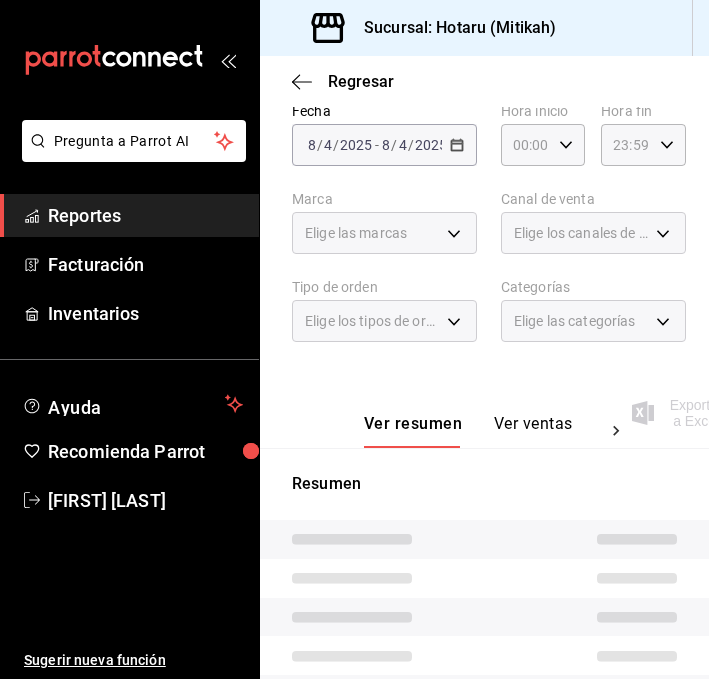 scroll, scrollTop: 403, scrollLeft: 0, axis: vertical 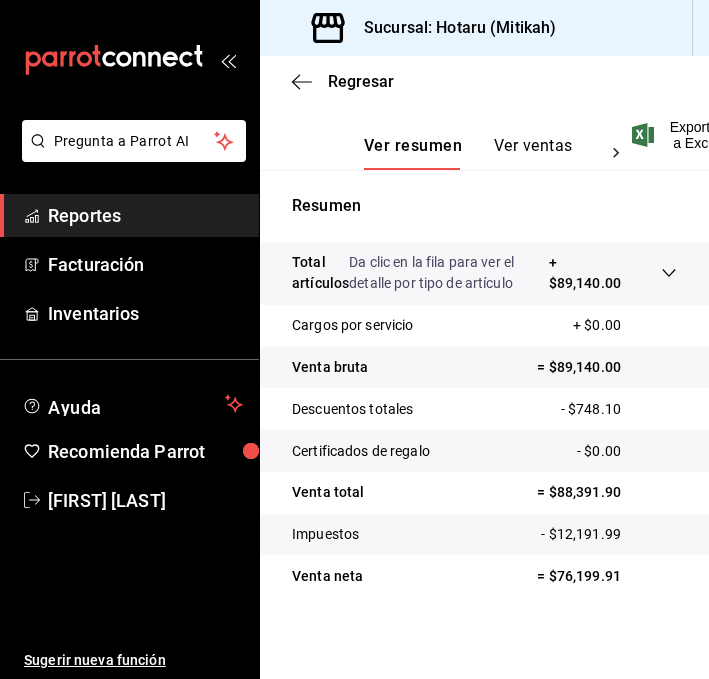 click on "Ver ventas" at bounding box center [533, 153] 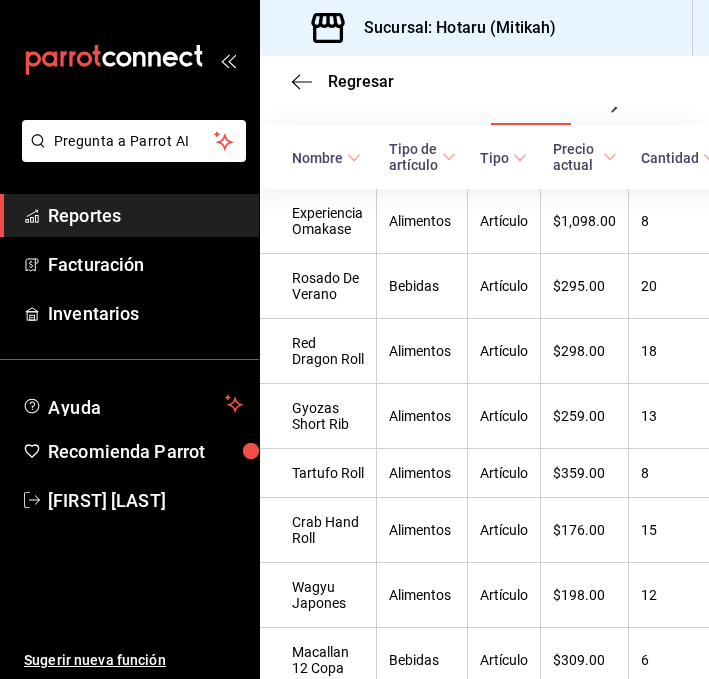 click on "Nombre" at bounding box center (326, 158) 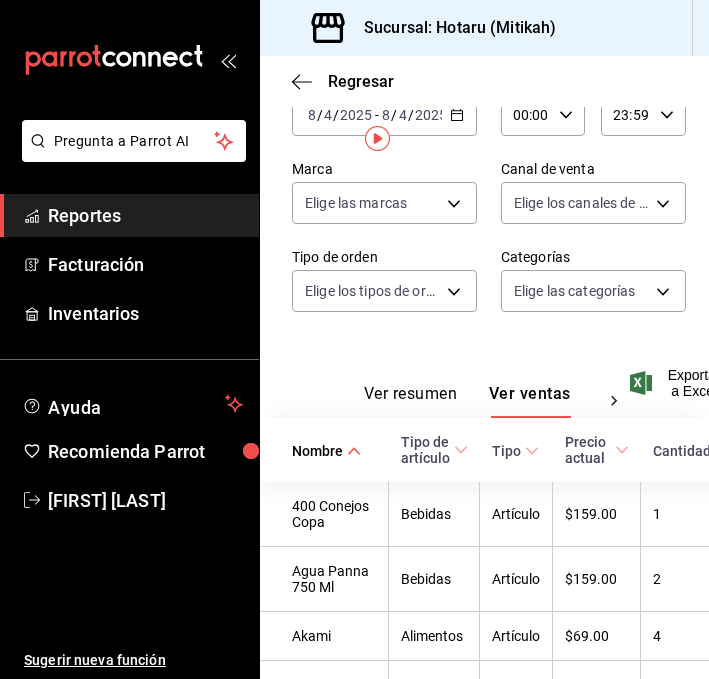 scroll, scrollTop: 0, scrollLeft: 0, axis: both 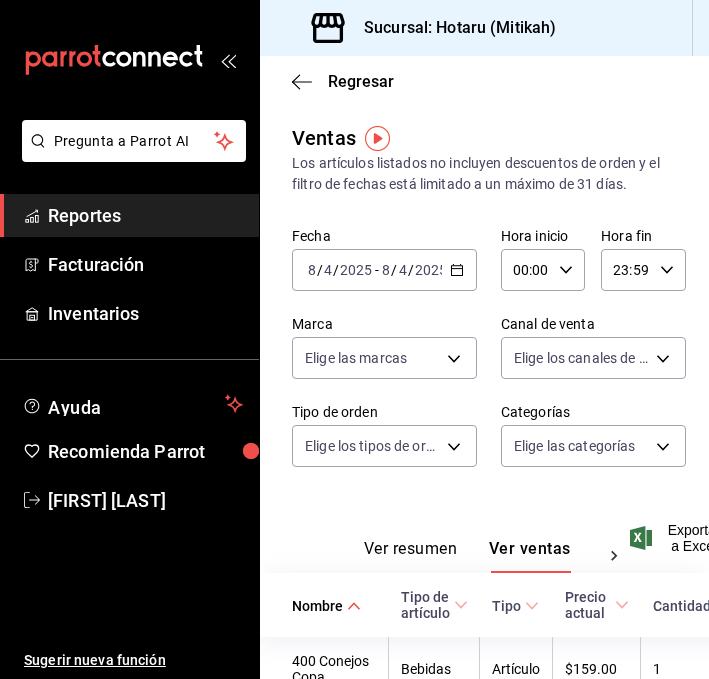 click on "2025-08-04 8 / 4 / 2025 - 2025-08-04 8 / 4 / 2025" at bounding box center (384, 270) 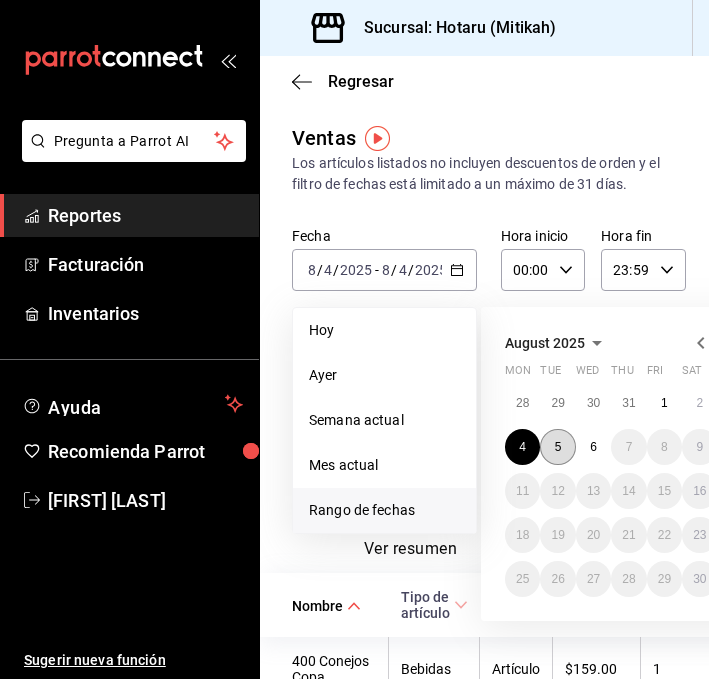 click on "5" at bounding box center (557, 447) 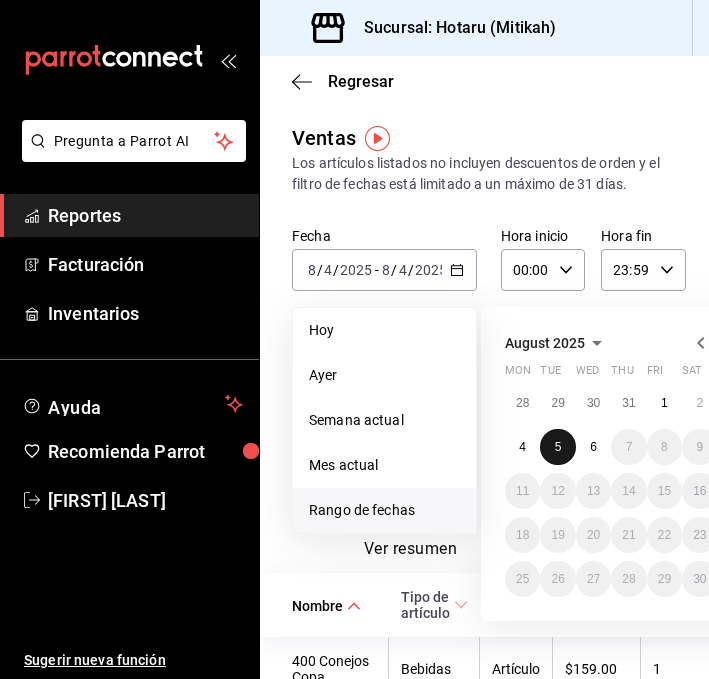 click on "5" at bounding box center [557, 447] 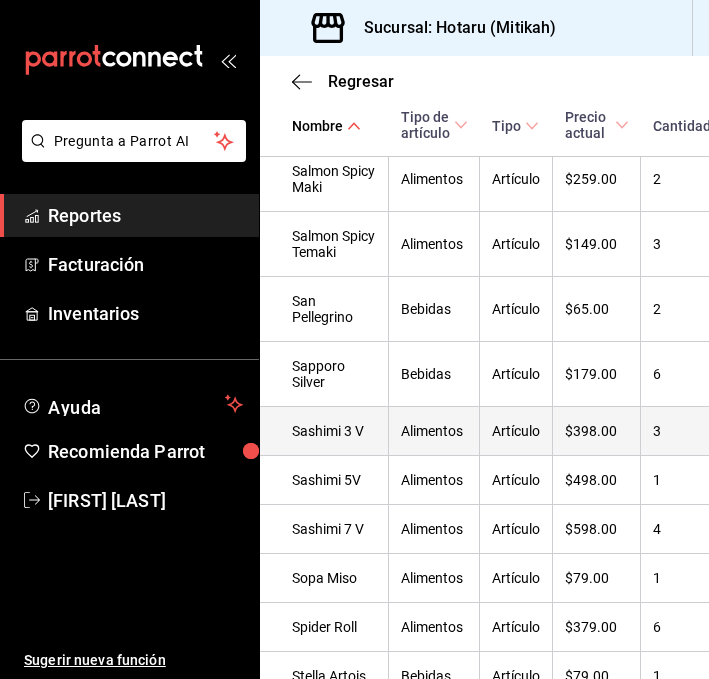 scroll, scrollTop: 5252, scrollLeft: 0, axis: vertical 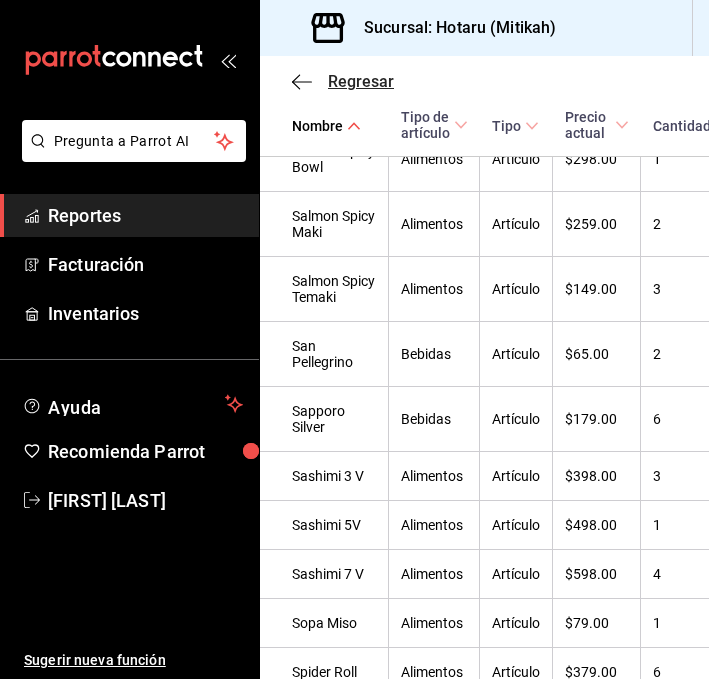 click 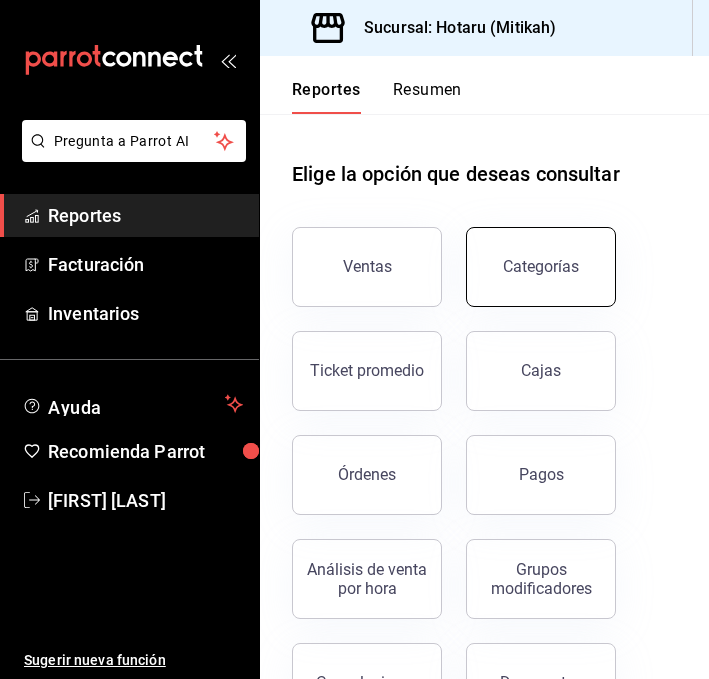 click on "Categorías" at bounding box center (541, 267) 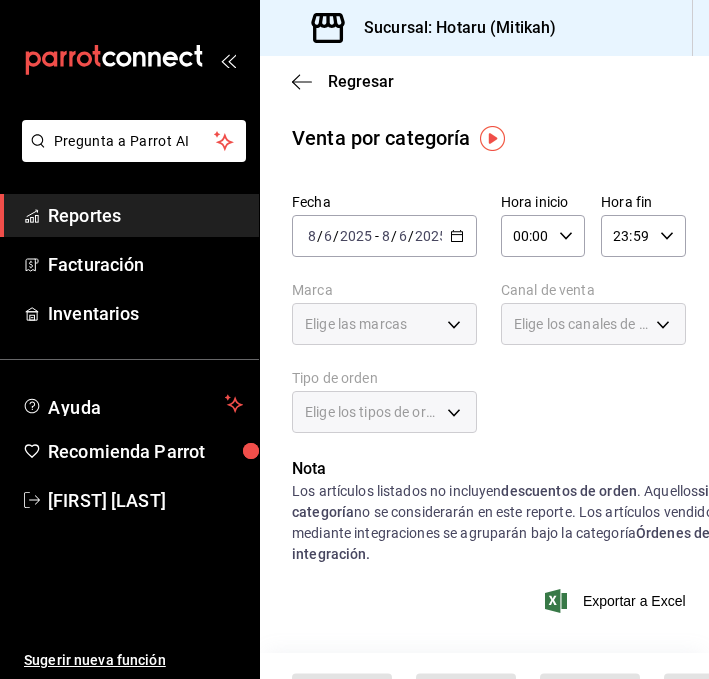 click 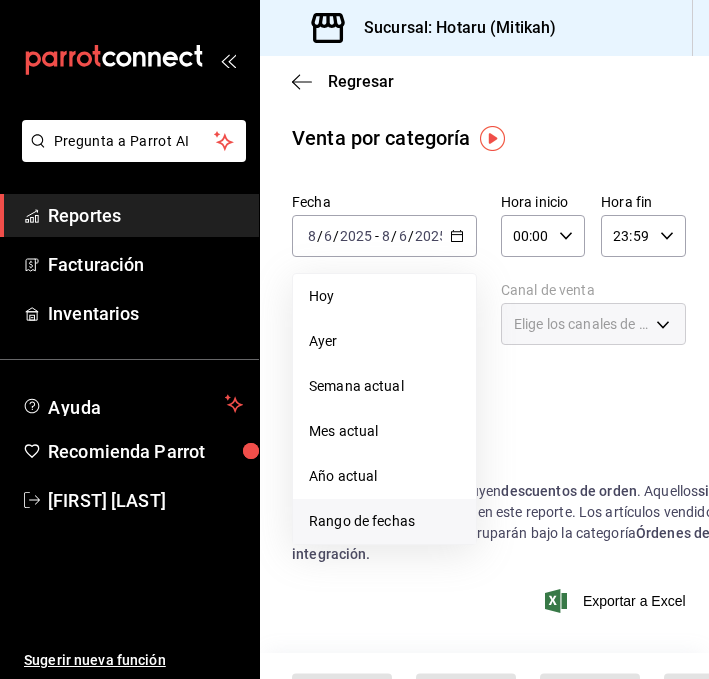 click on "Rango de fechas" at bounding box center (384, 521) 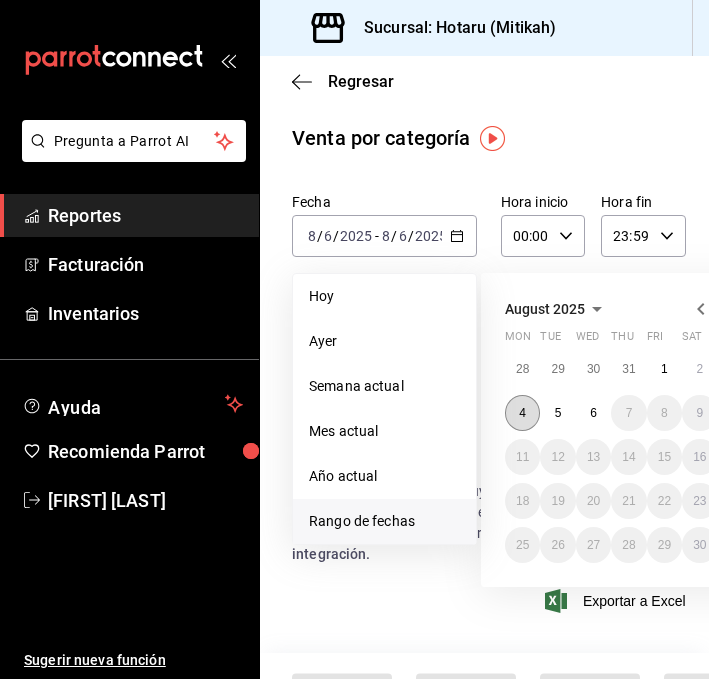 click on "4" at bounding box center (522, 413) 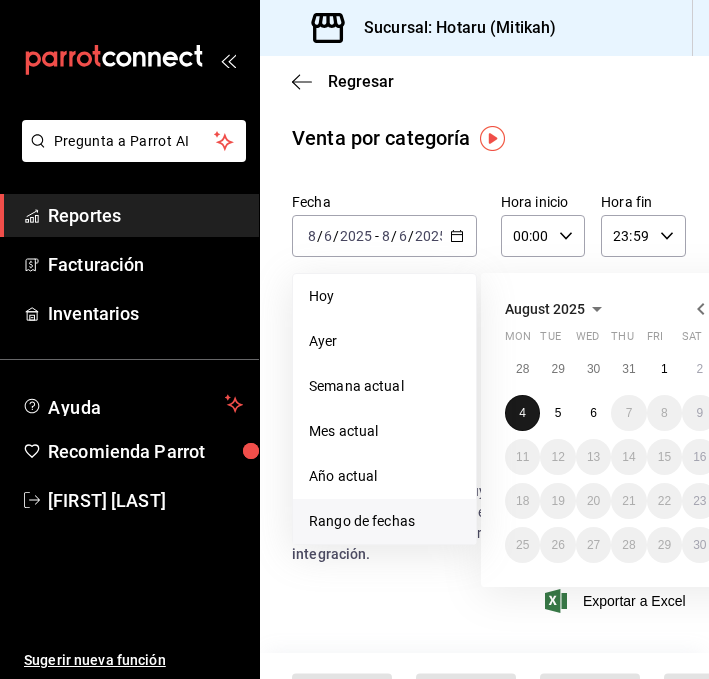 click on "4" at bounding box center [522, 413] 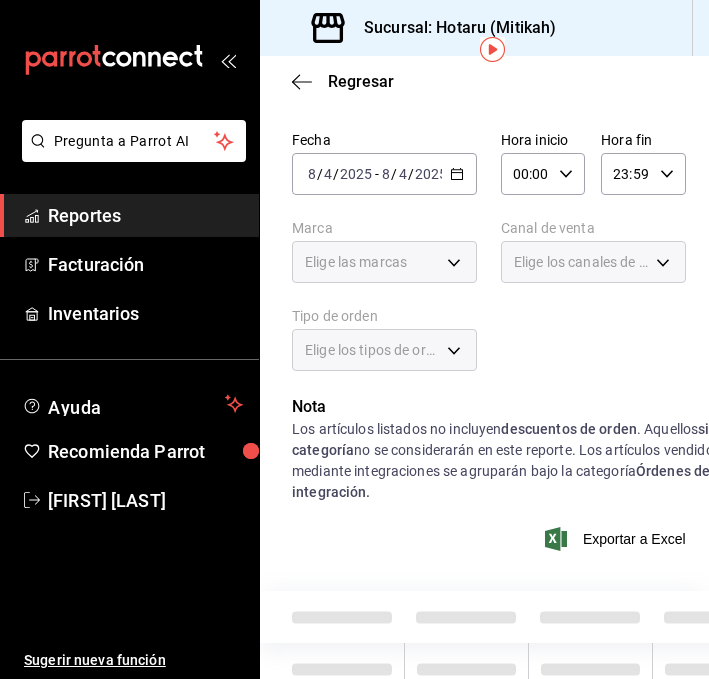 scroll, scrollTop: 0, scrollLeft: 0, axis: both 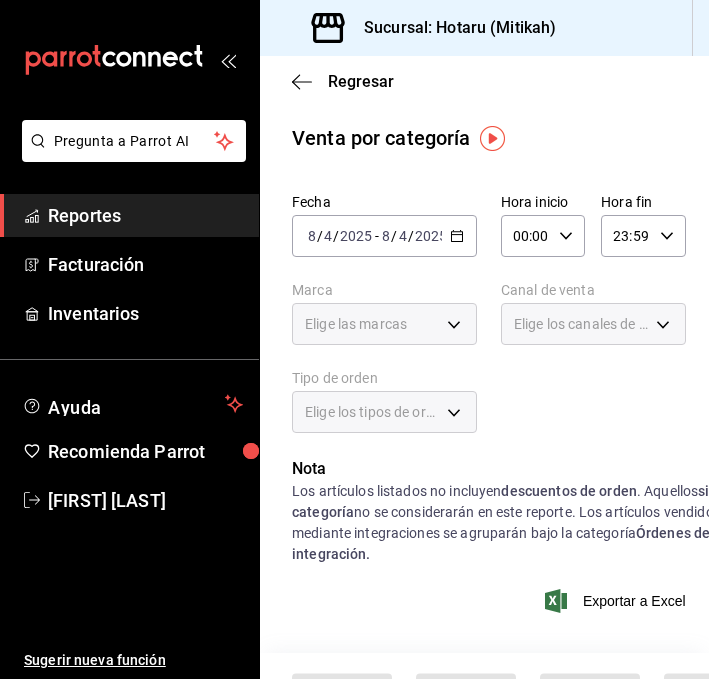 click 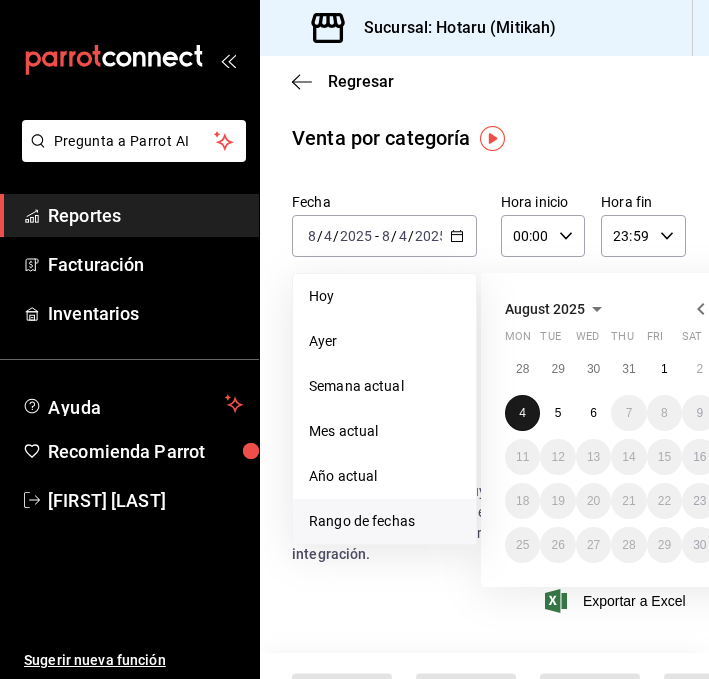 click on "4" at bounding box center (522, 413) 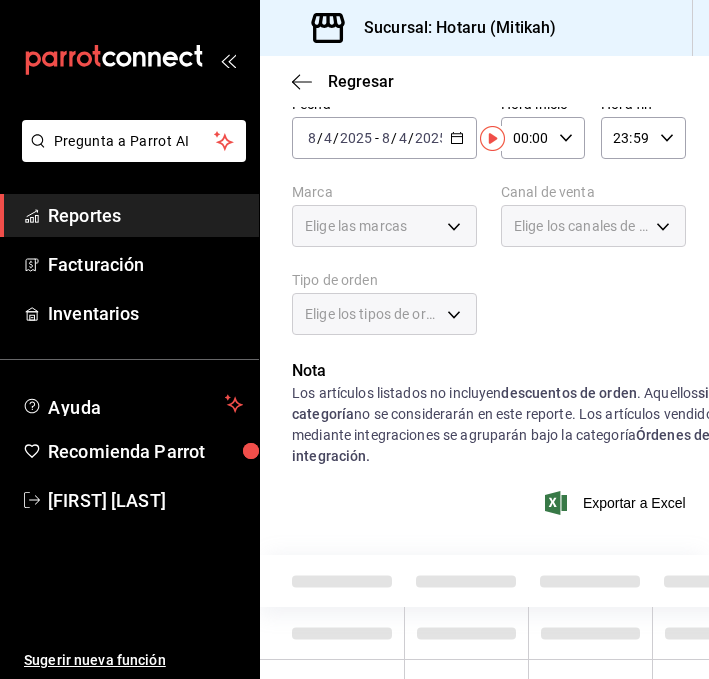 scroll, scrollTop: 0, scrollLeft: 0, axis: both 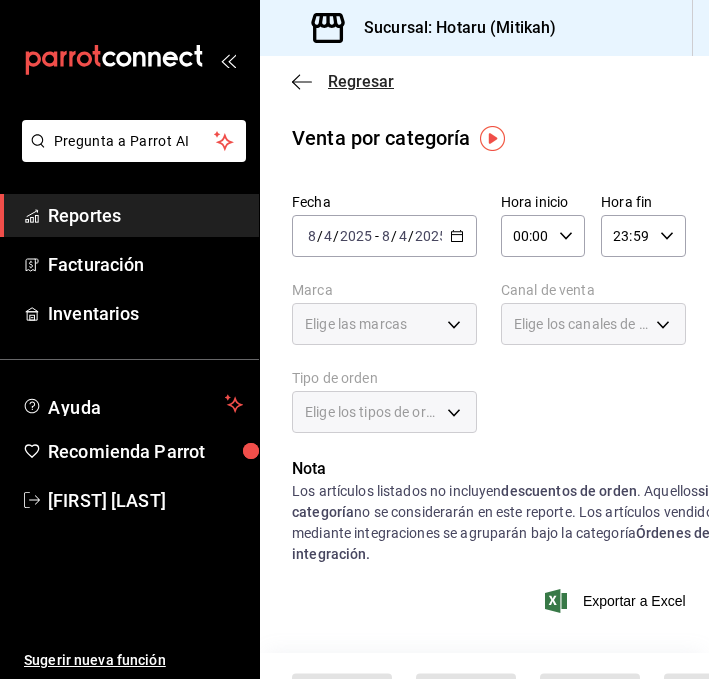 click on "Regresar" at bounding box center [343, 81] 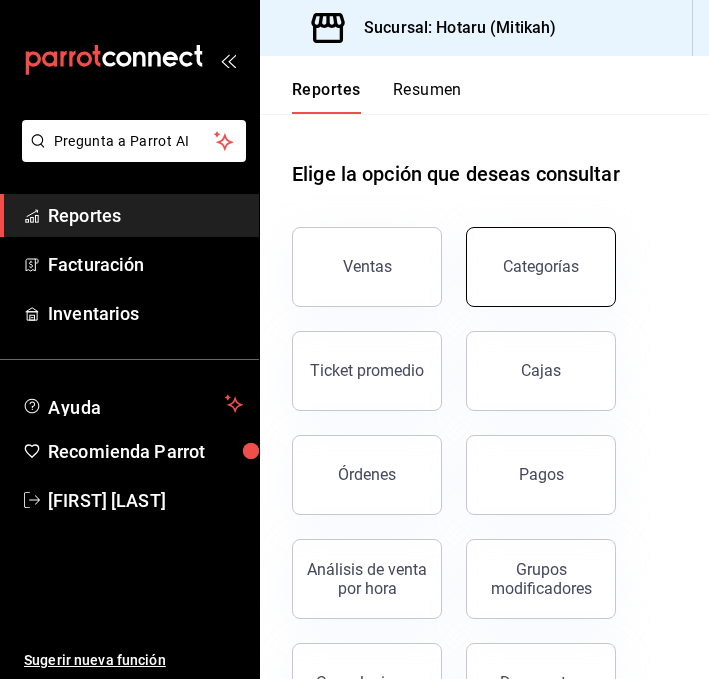 click on "Categorías" at bounding box center (541, 266) 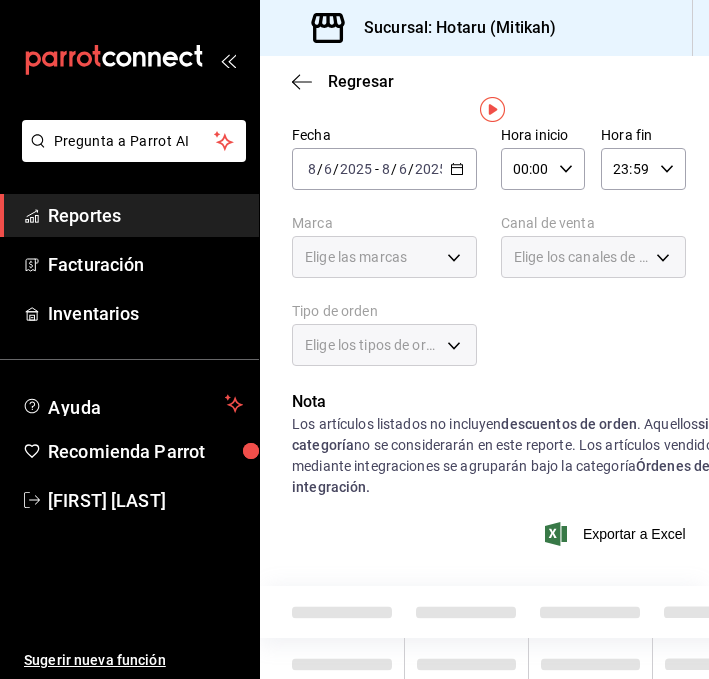 scroll, scrollTop: 0, scrollLeft: 0, axis: both 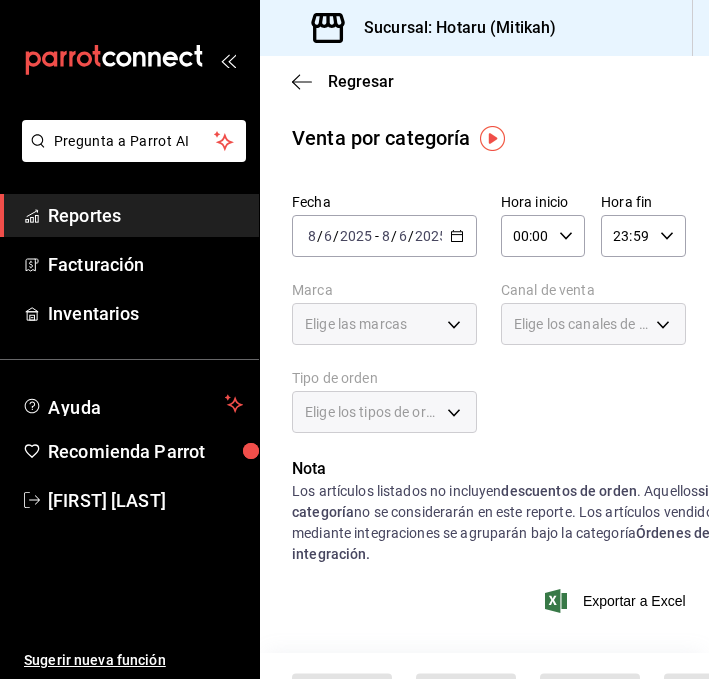click on "2025-08-06 8 / 6 / 2025 - 2025-08-06 8 / 6 / 2025" at bounding box center (384, 236) 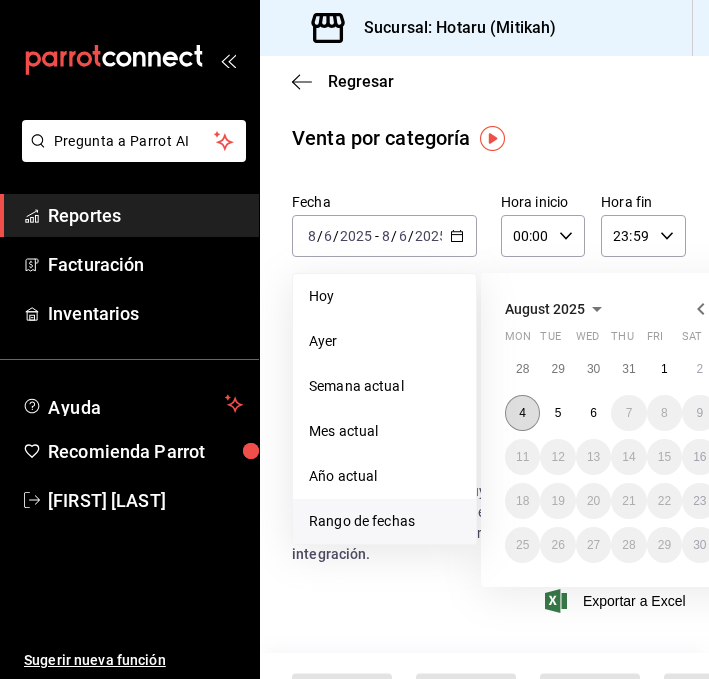 click on "4" at bounding box center (522, 413) 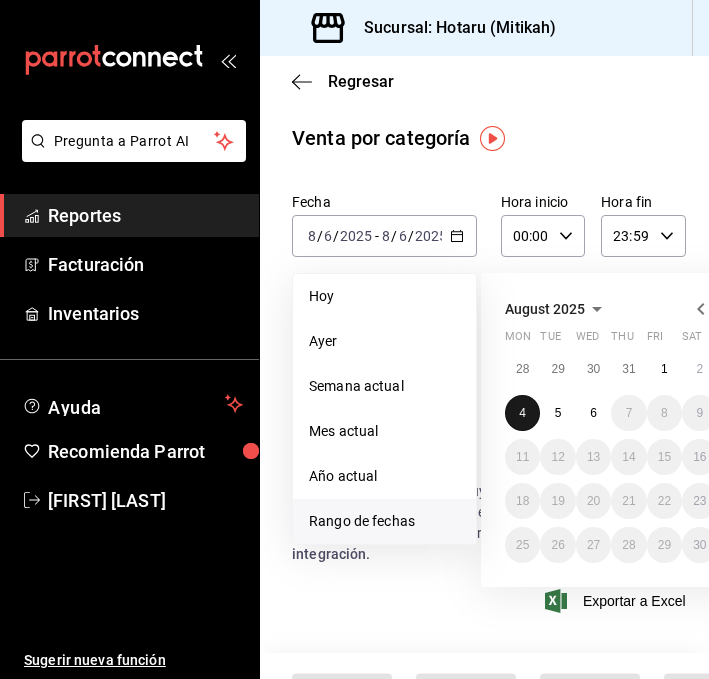 click on "4" at bounding box center (522, 413) 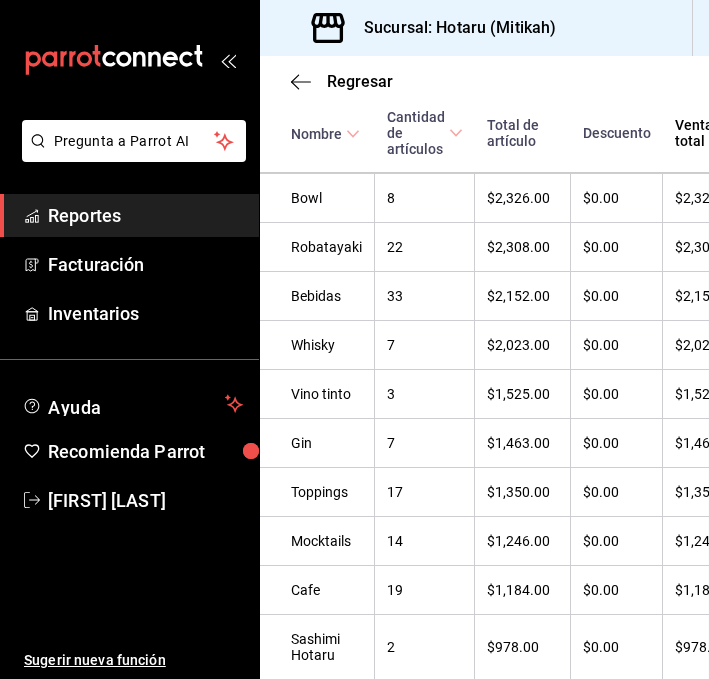 scroll, scrollTop: 0, scrollLeft: 1, axis: horizontal 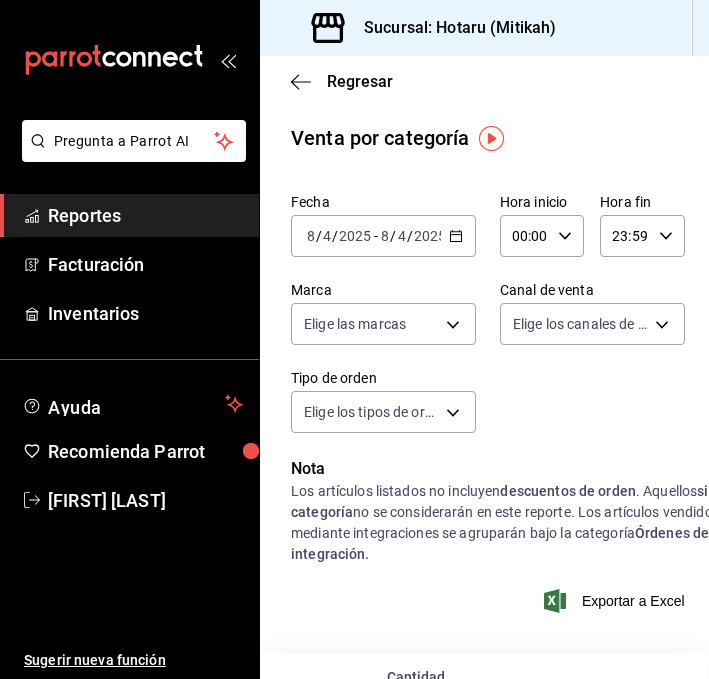 click on "2025-08-04 8 / 4 / 2025 - 2025-08-04 8 / 4 / 2025" at bounding box center (383, 236) 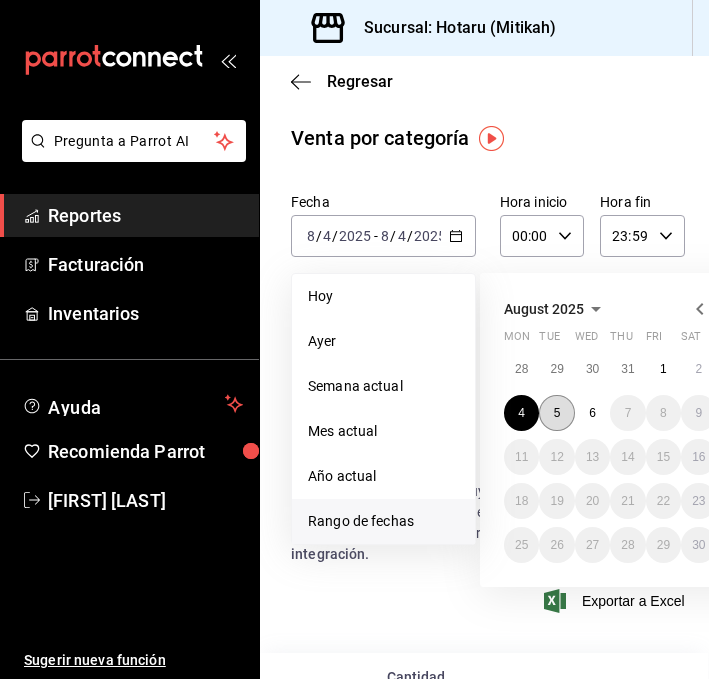 click on "5" at bounding box center [556, 413] 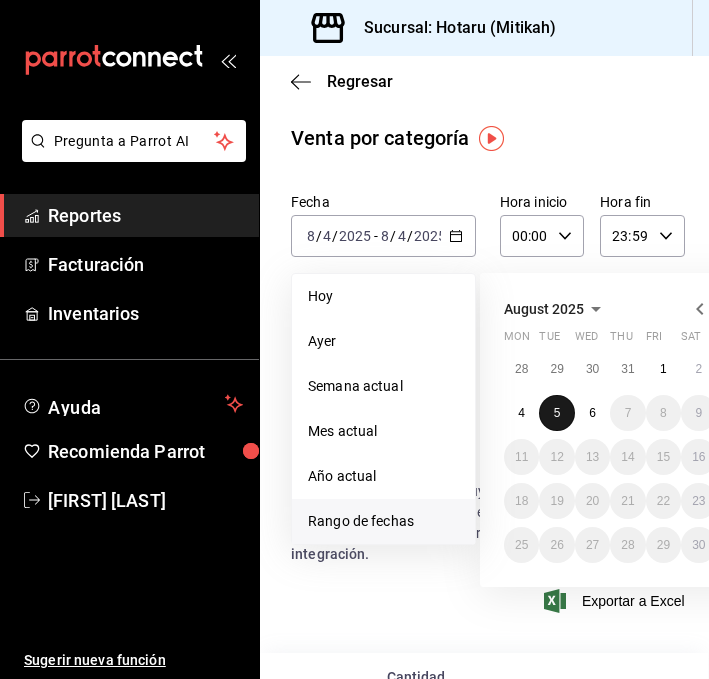 click on "5" at bounding box center (556, 413) 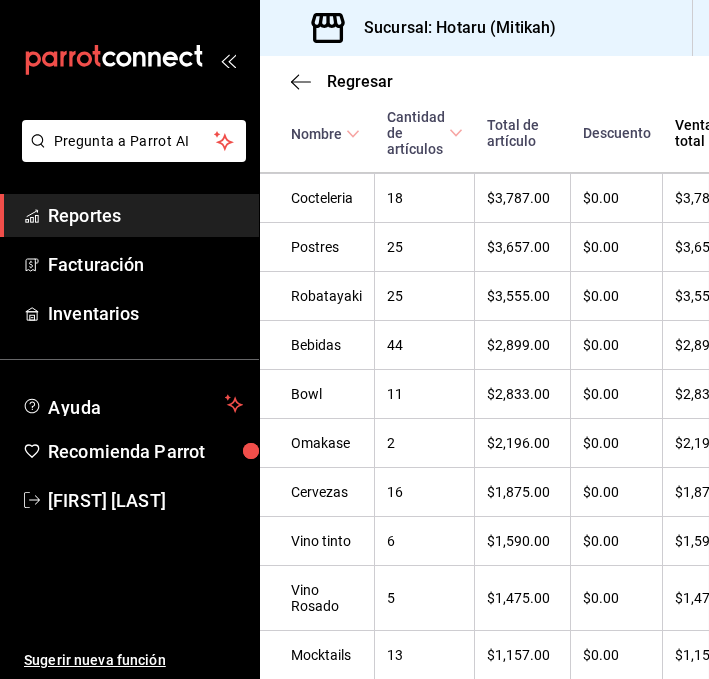 scroll, scrollTop: 885, scrollLeft: 1, axis: both 